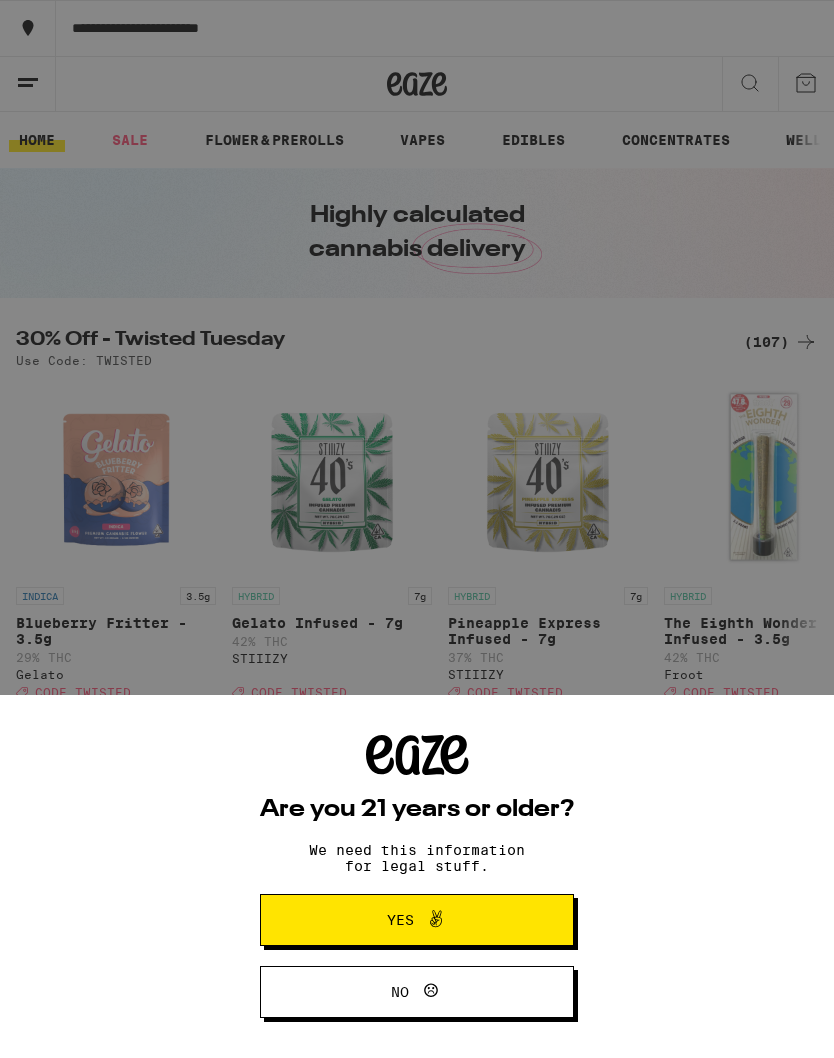scroll, scrollTop: 0, scrollLeft: 0, axis: both 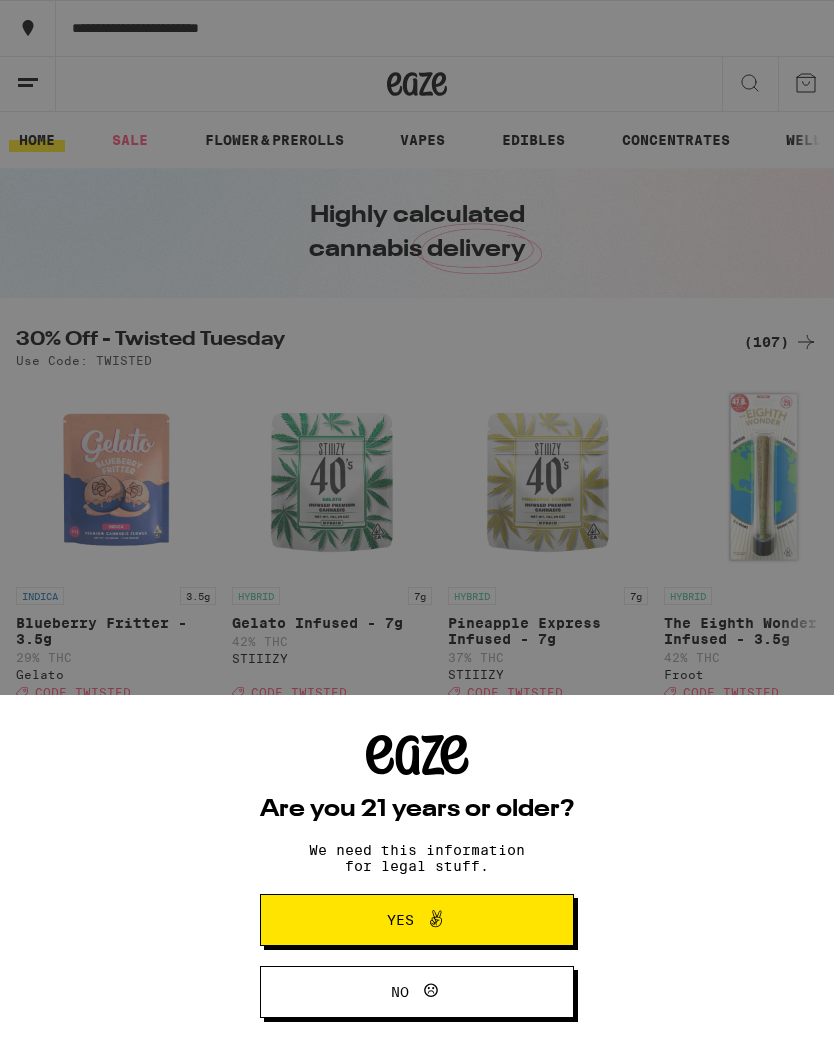click on "Yes" at bounding box center [417, 920] 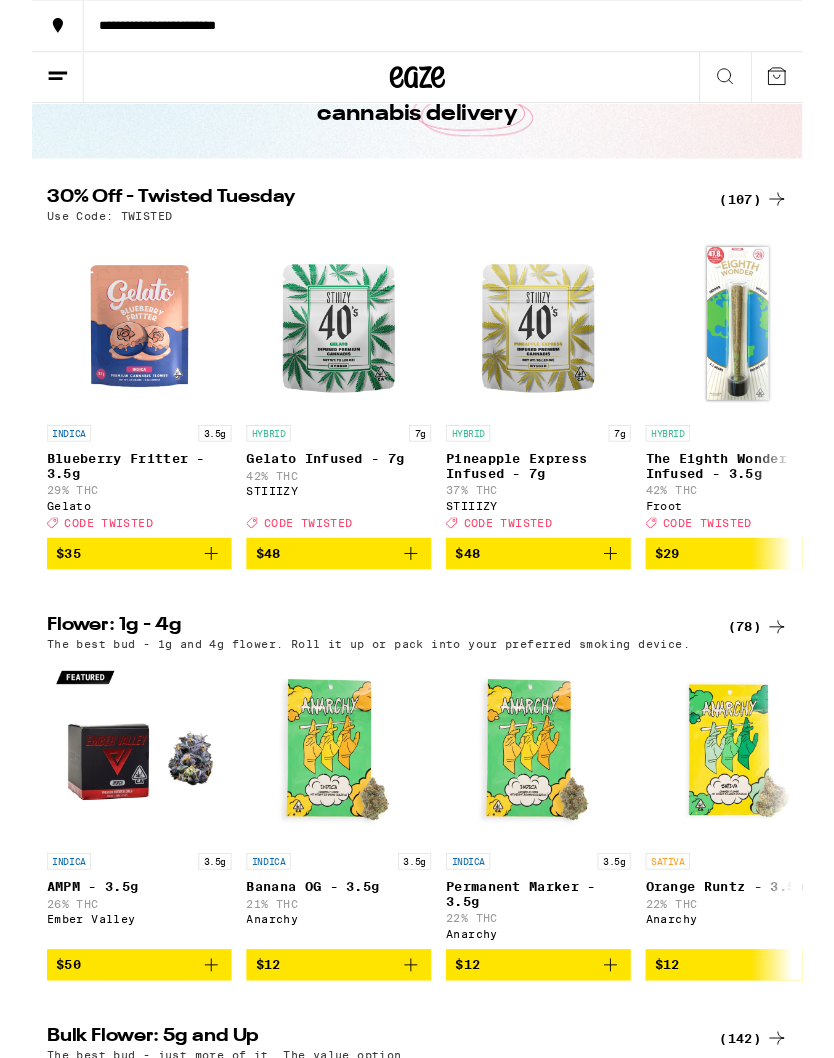 scroll, scrollTop: 132, scrollLeft: 0, axis: vertical 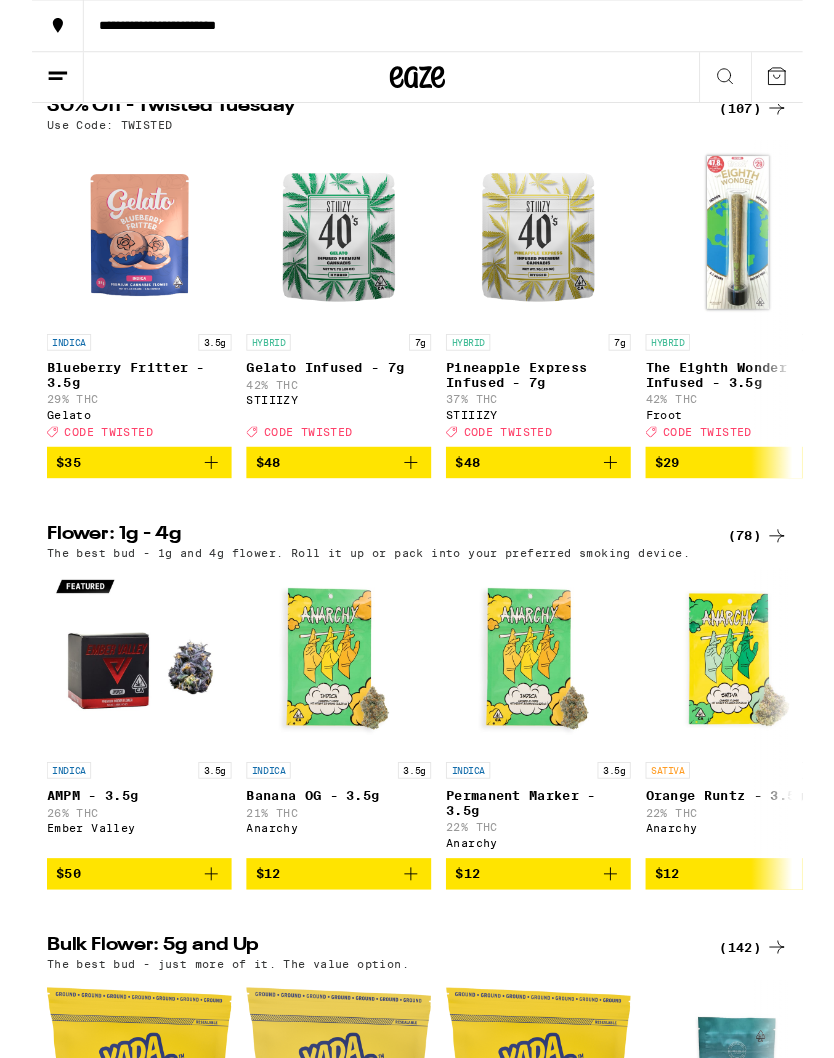 click on "(78)" at bounding box center (785, 580) 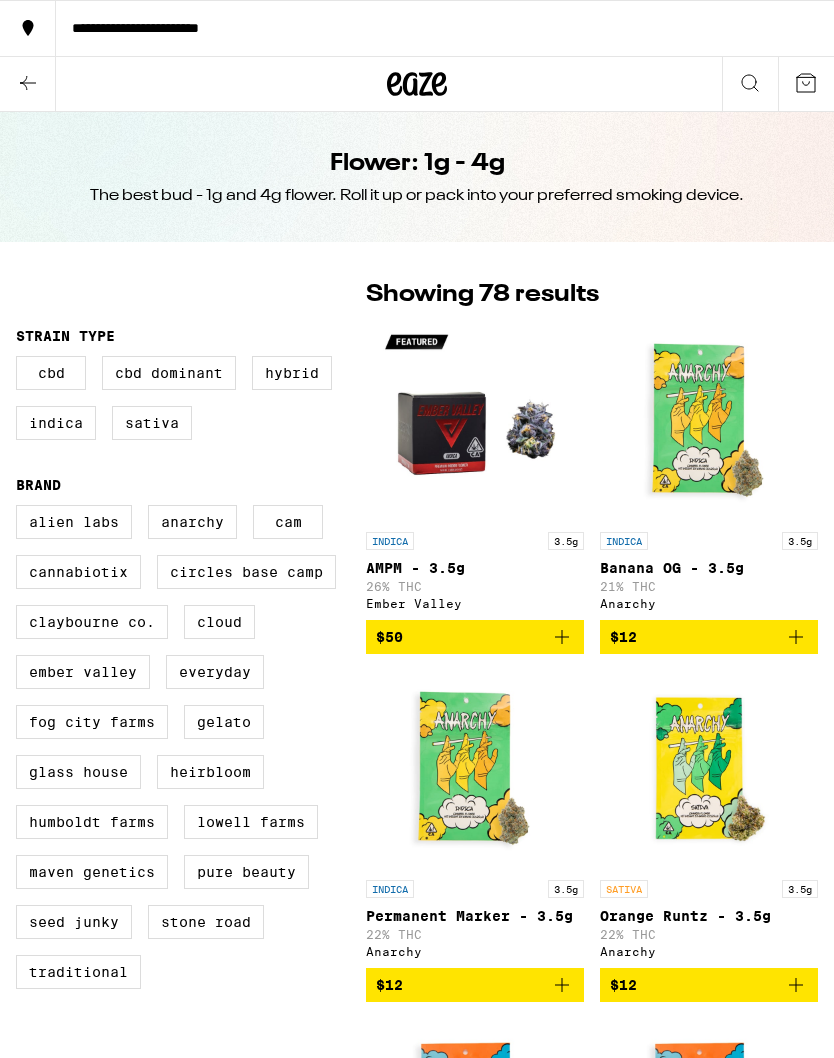 scroll, scrollTop: 284, scrollLeft: 0, axis: vertical 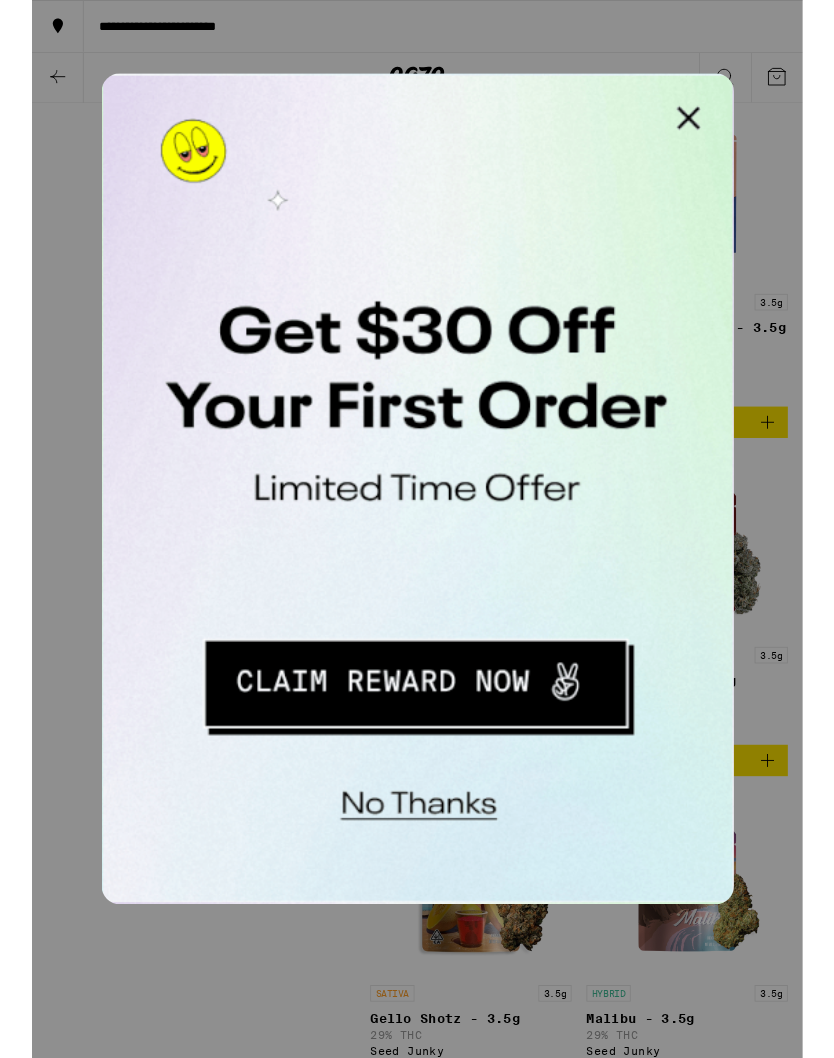 click at bounding box center (354, 94) 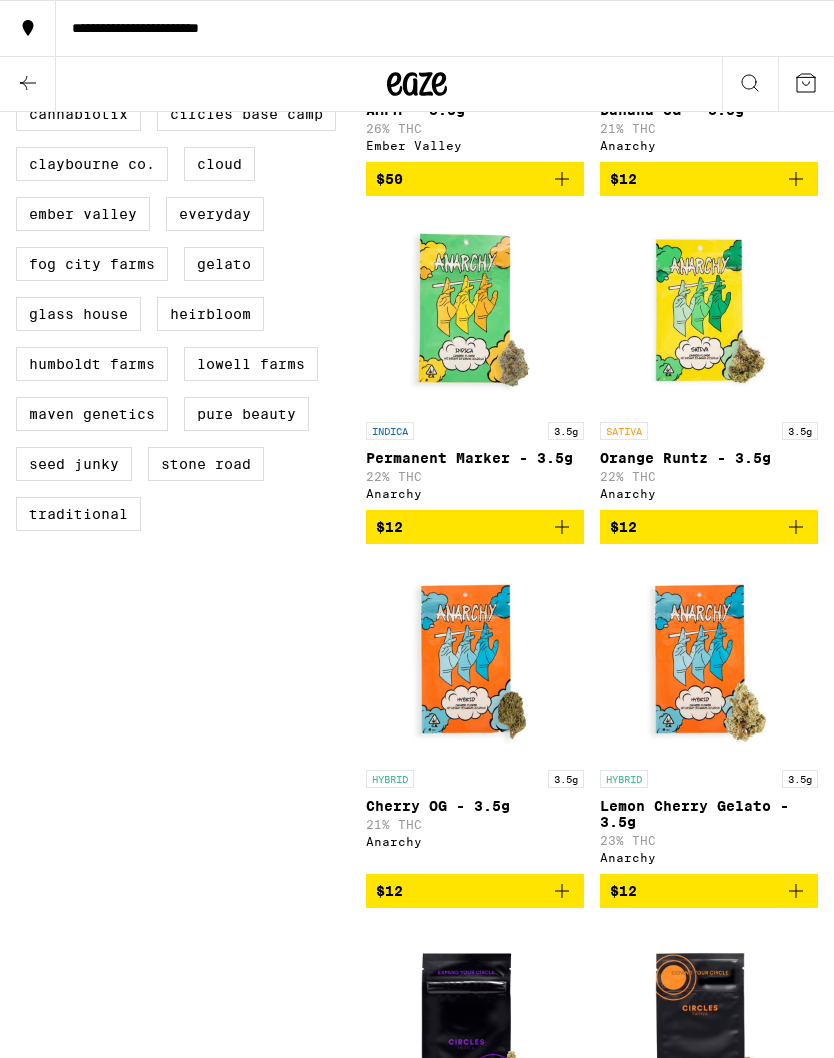 scroll, scrollTop: 0, scrollLeft: 0, axis: both 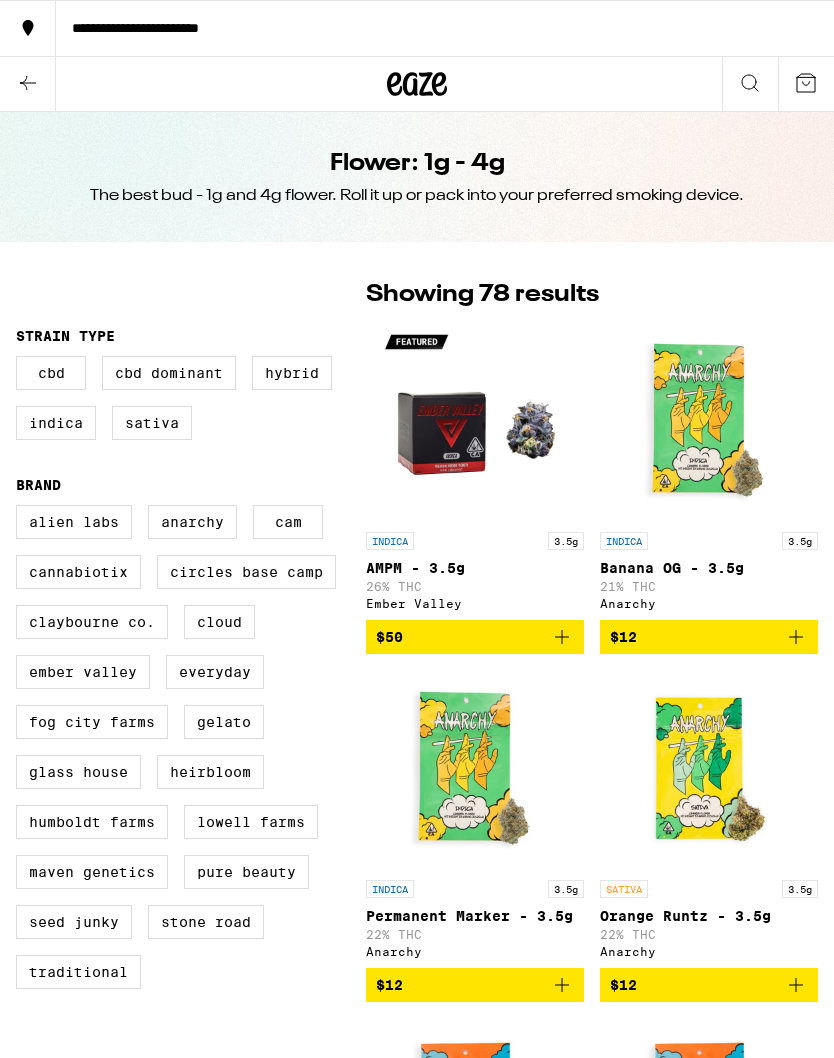 click 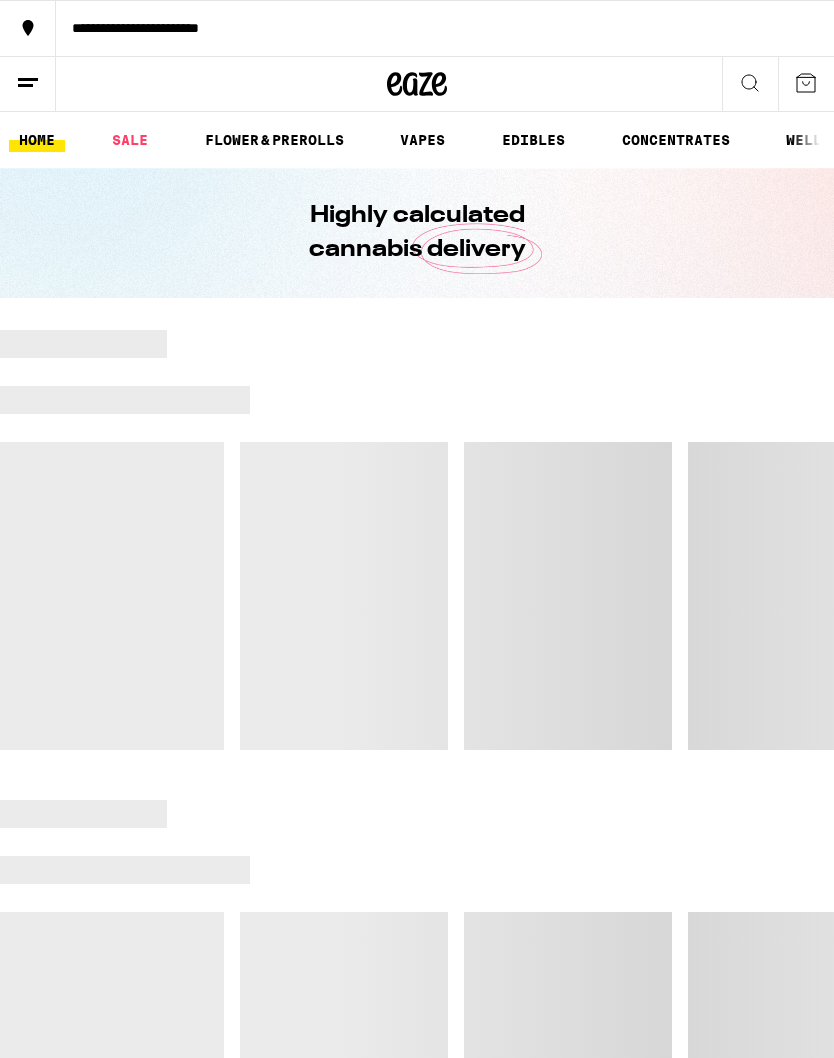 scroll, scrollTop: 0, scrollLeft: 0, axis: both 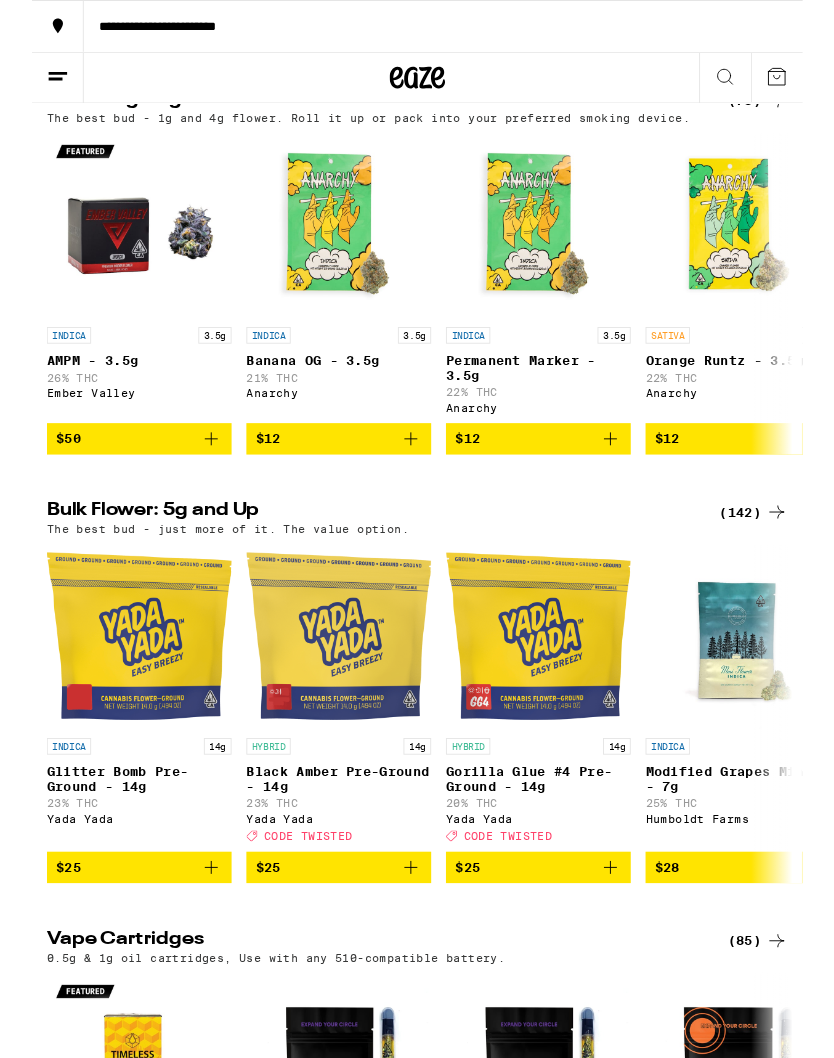 click on "(142)" at bounding box center (781, 554) 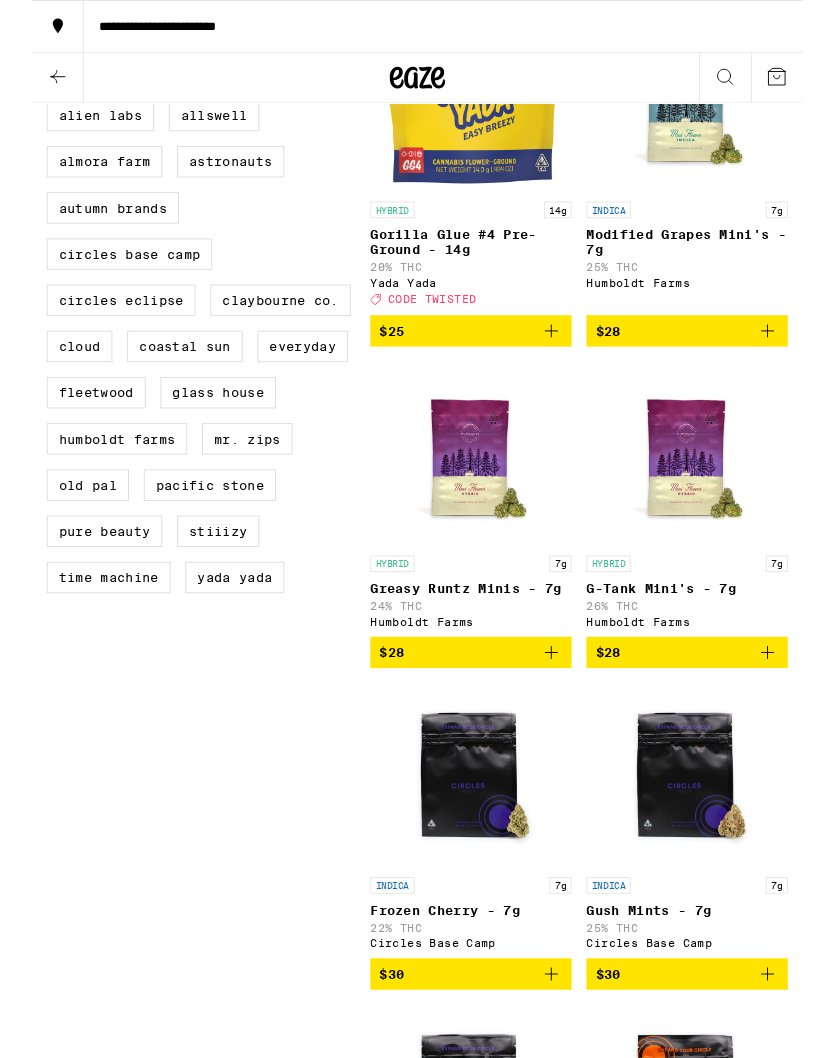 scroll, scrollTop: 0, scrollLeft: 0, axis: both 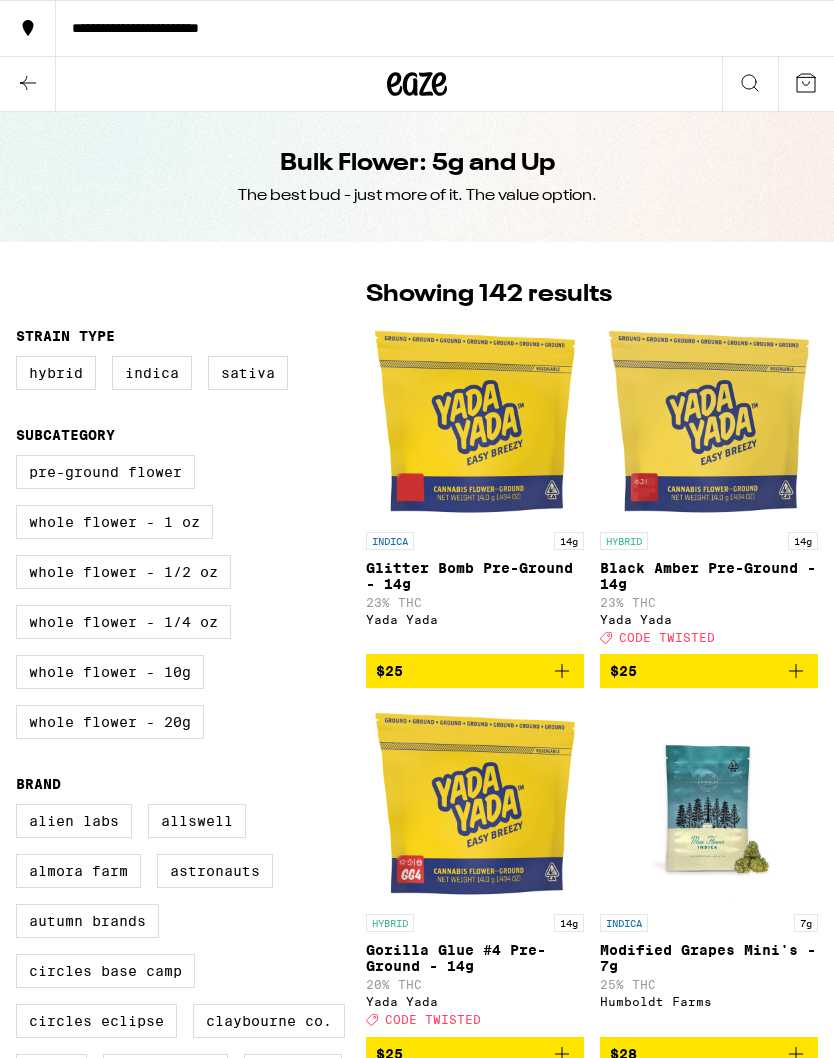 click 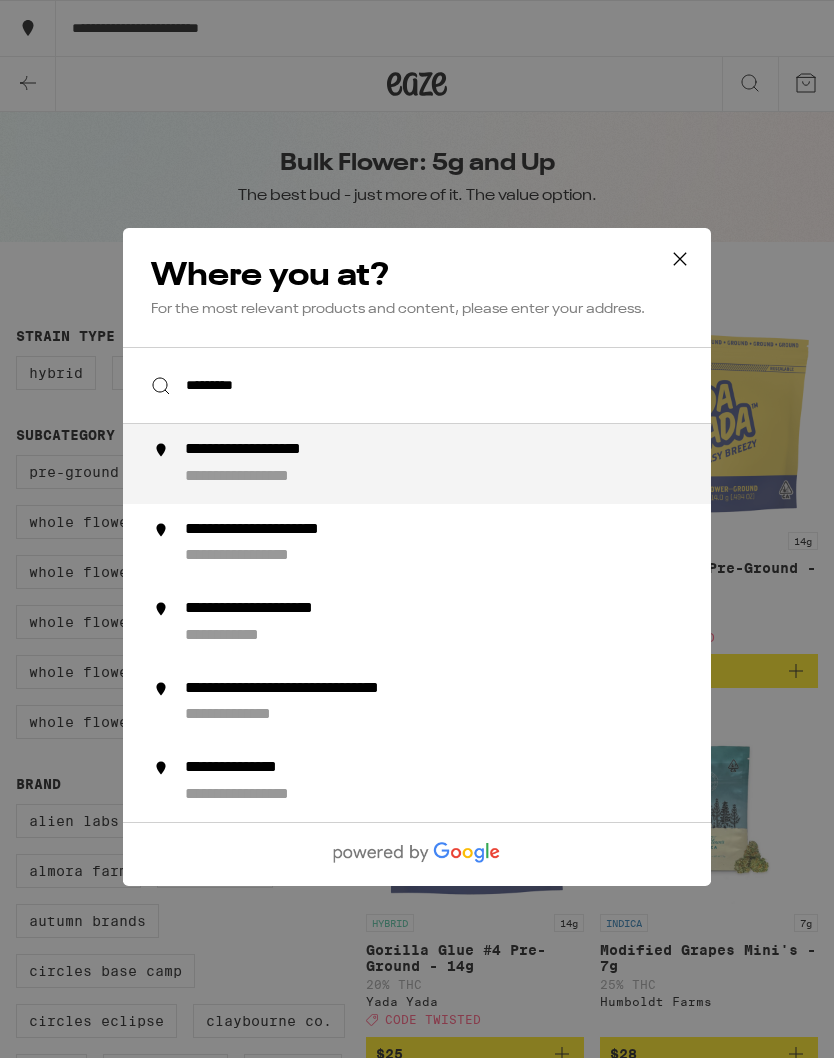 click on "**********" at bounding box center (417, 464) 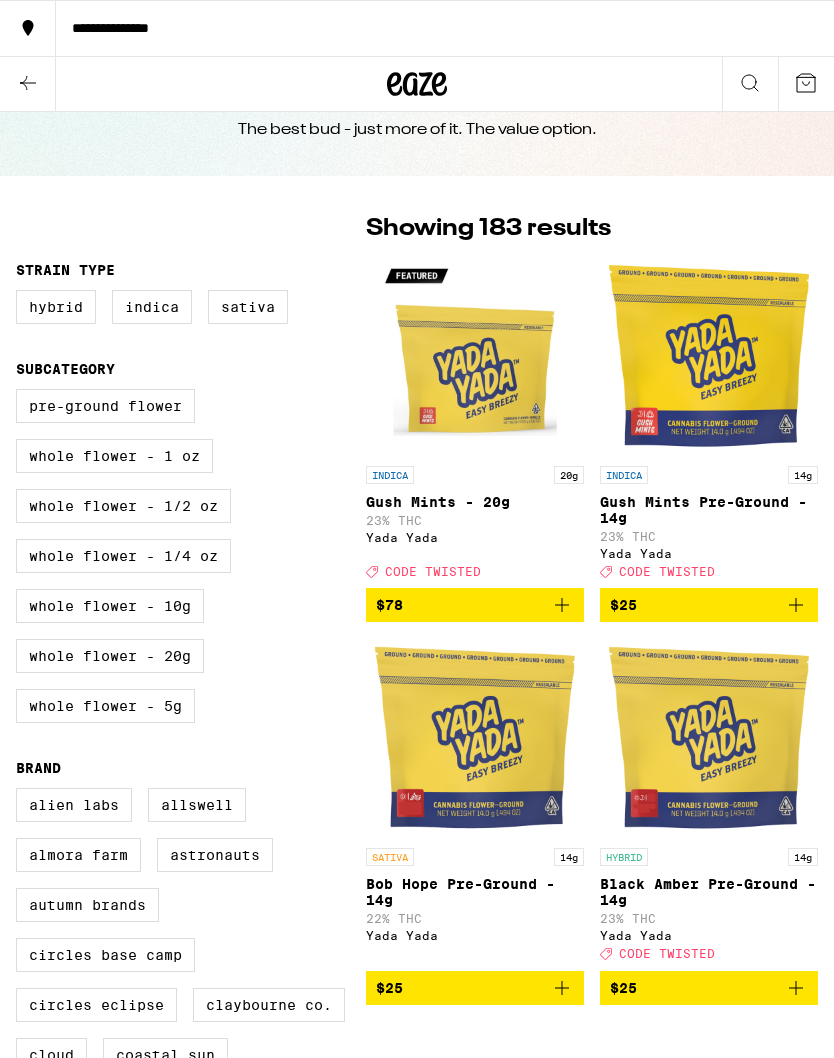 scroll, scrollTop: 0, scrollLeft: 0, axis: both 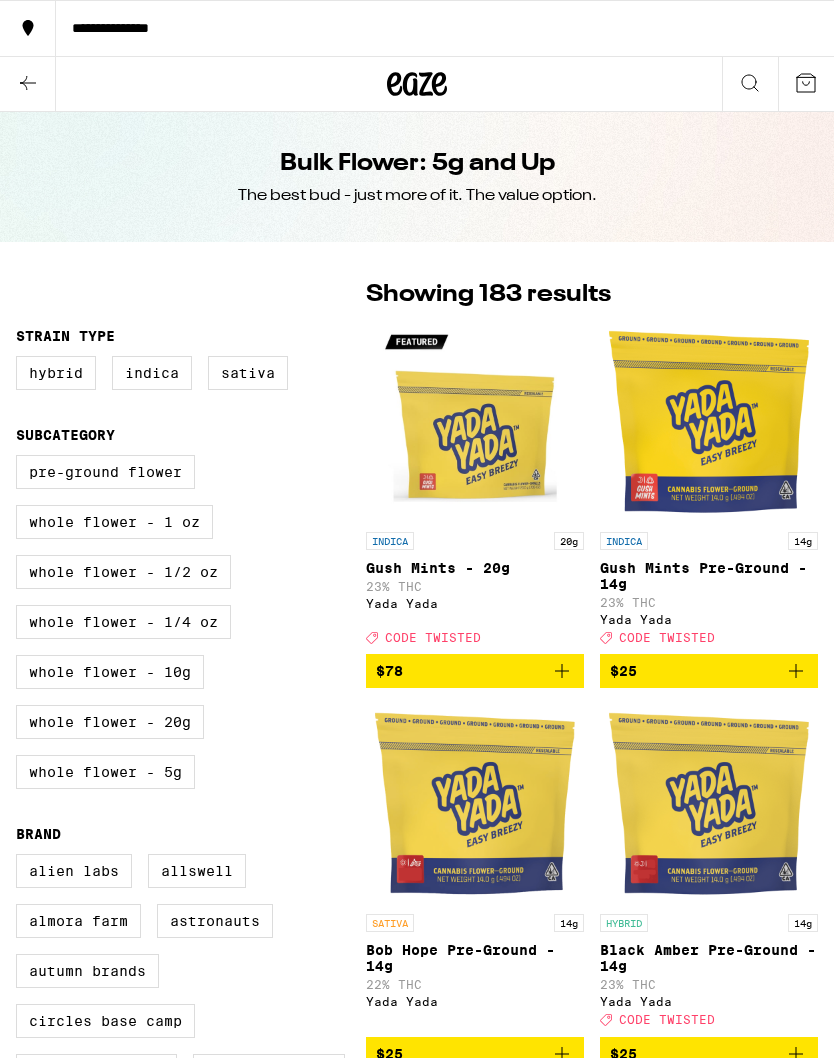 click 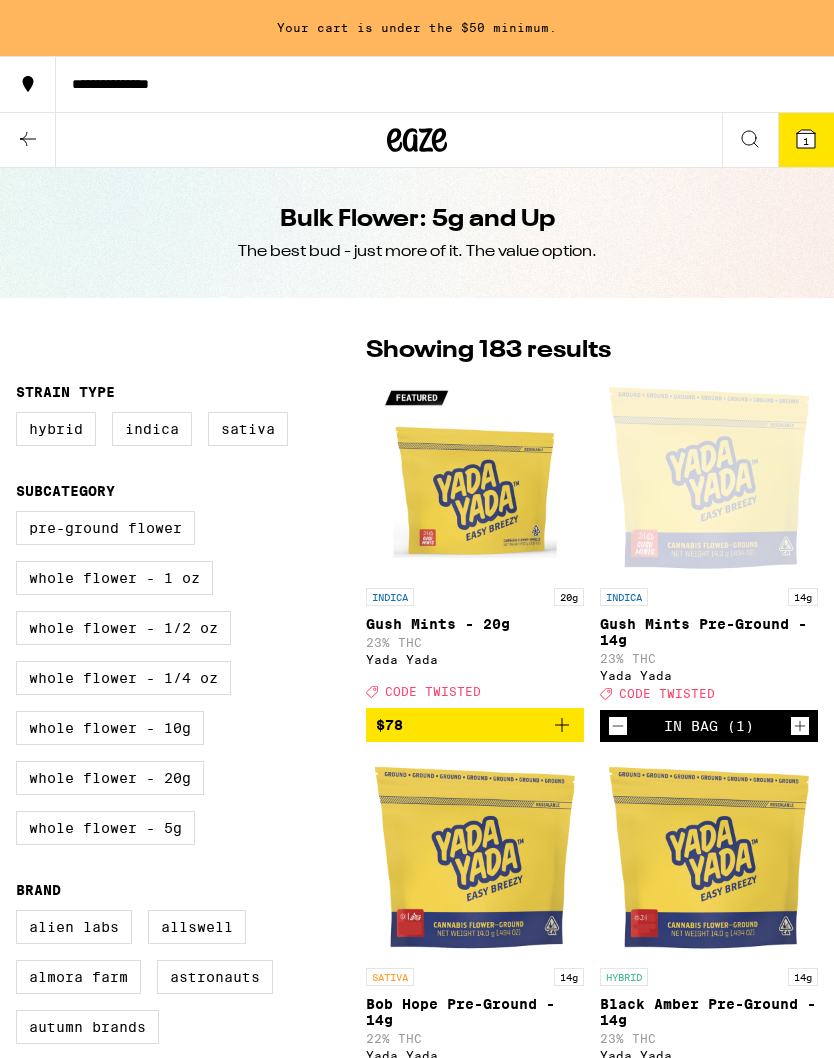 click 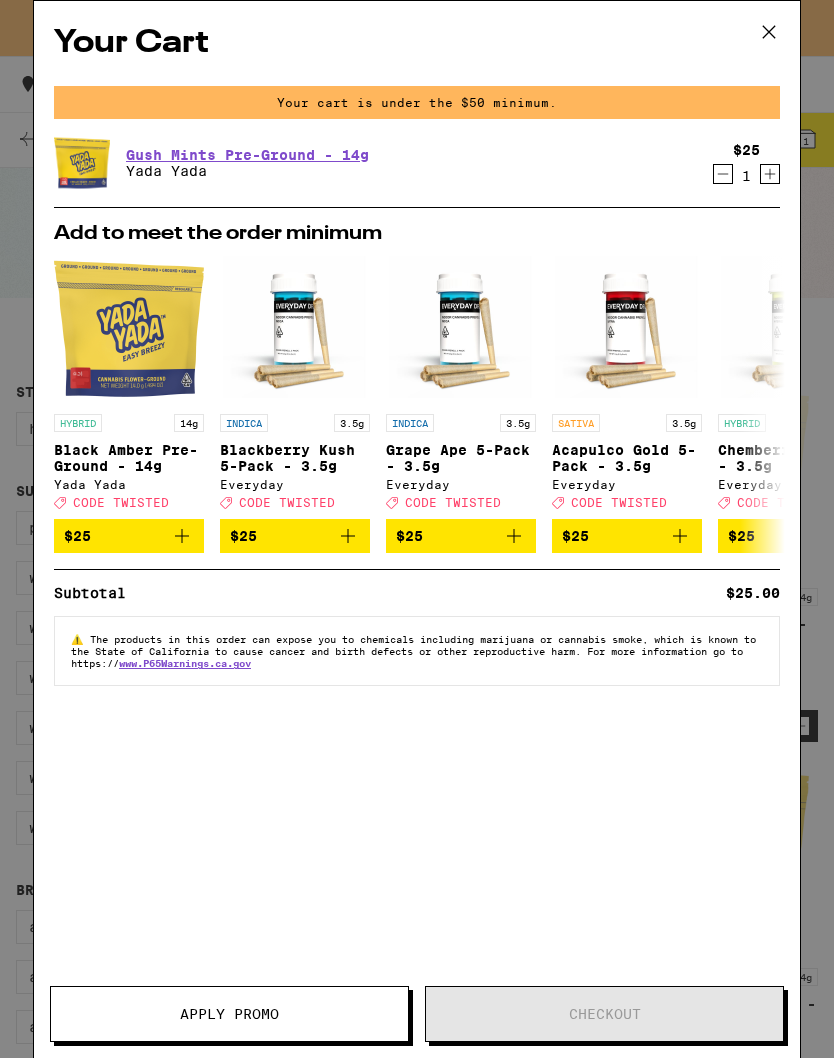 click on "Subtotal $25.00" at bounding box center (417, 593) 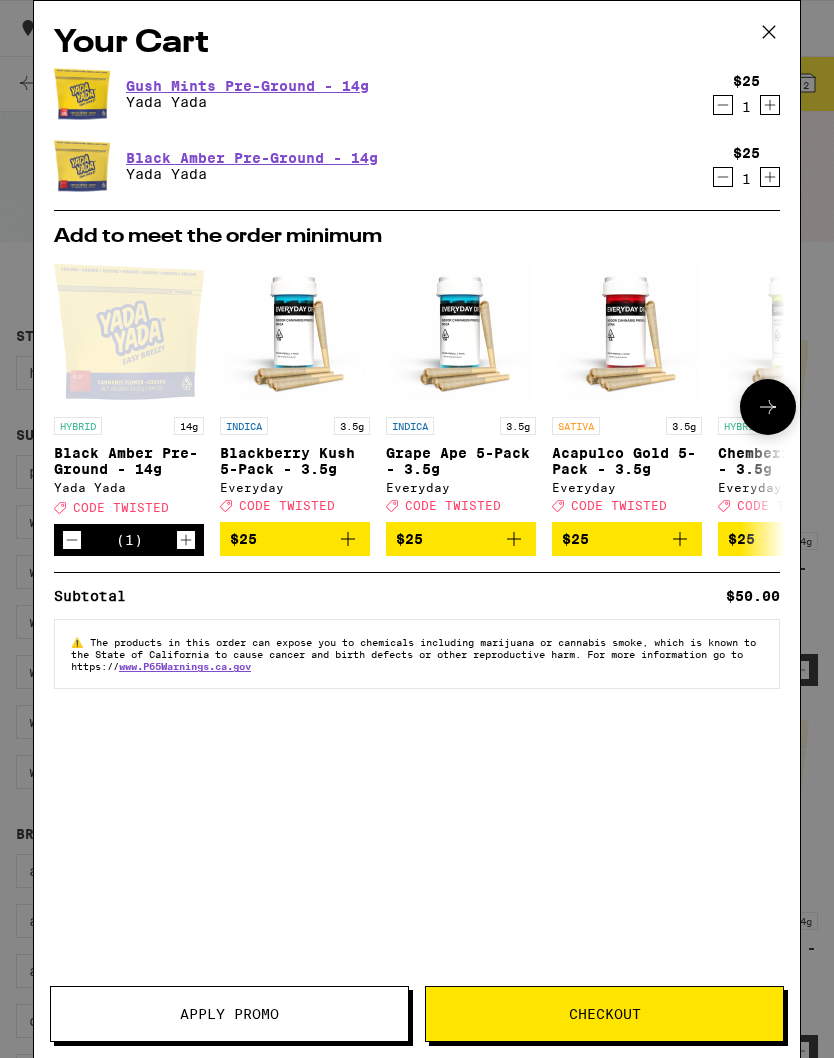 click on "Apply Promo" at bounding box center [229, 1014] 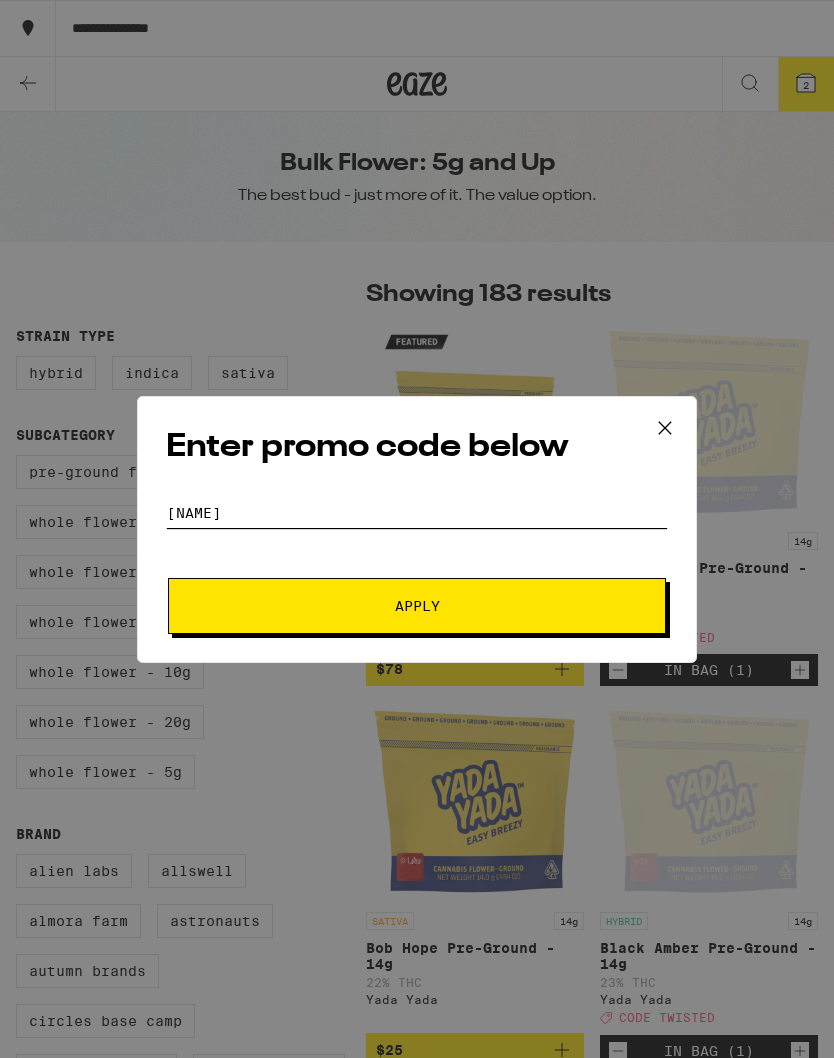 click on "[NAME]" at bounding box center [417, 513] 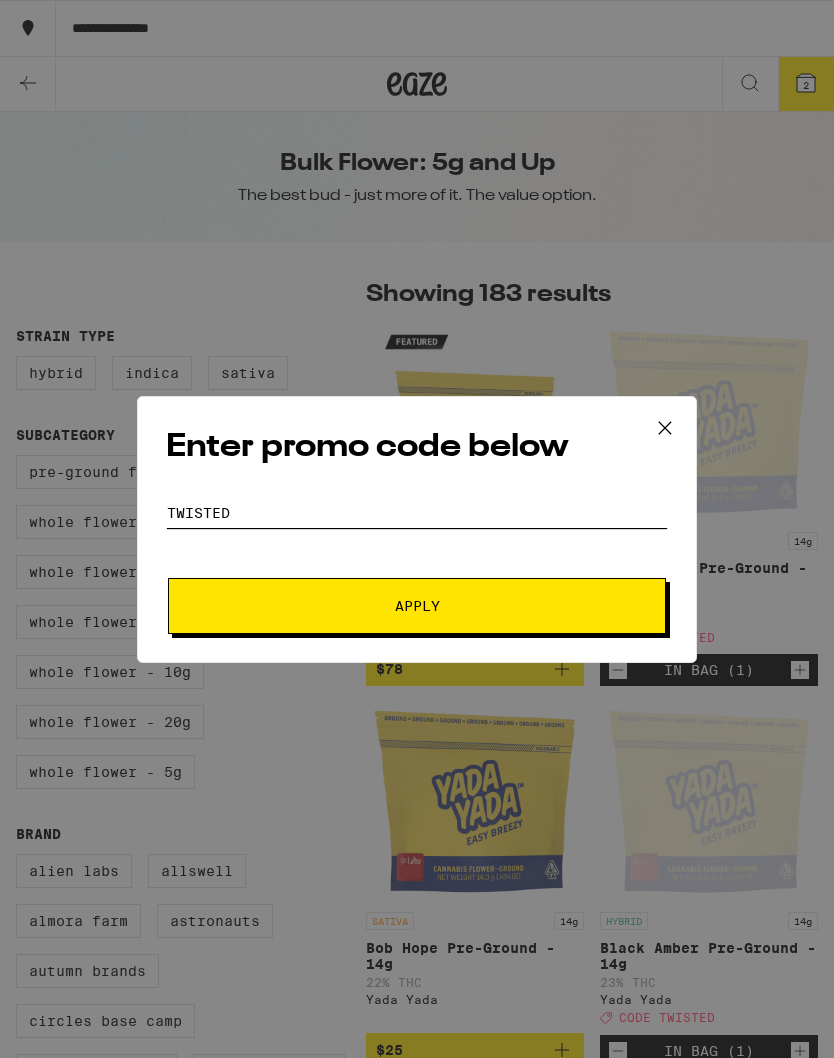 type on "TWISTED" 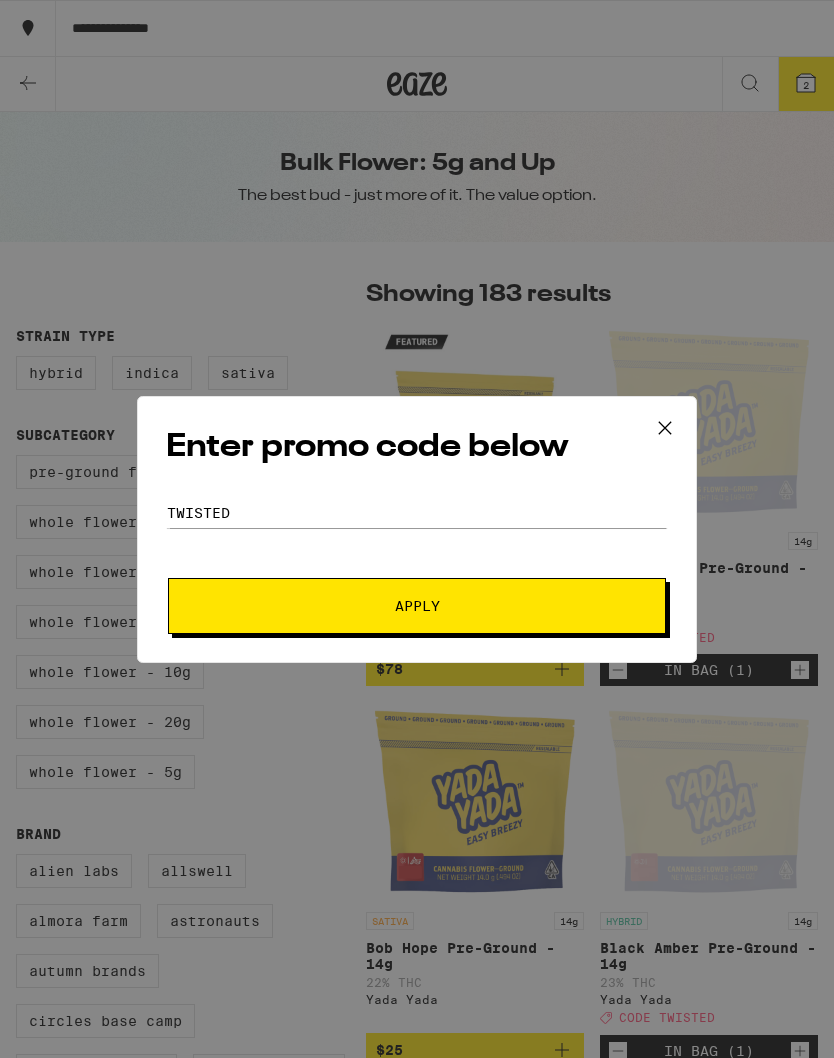 click on "Apply" at bounding box center [417, 606] 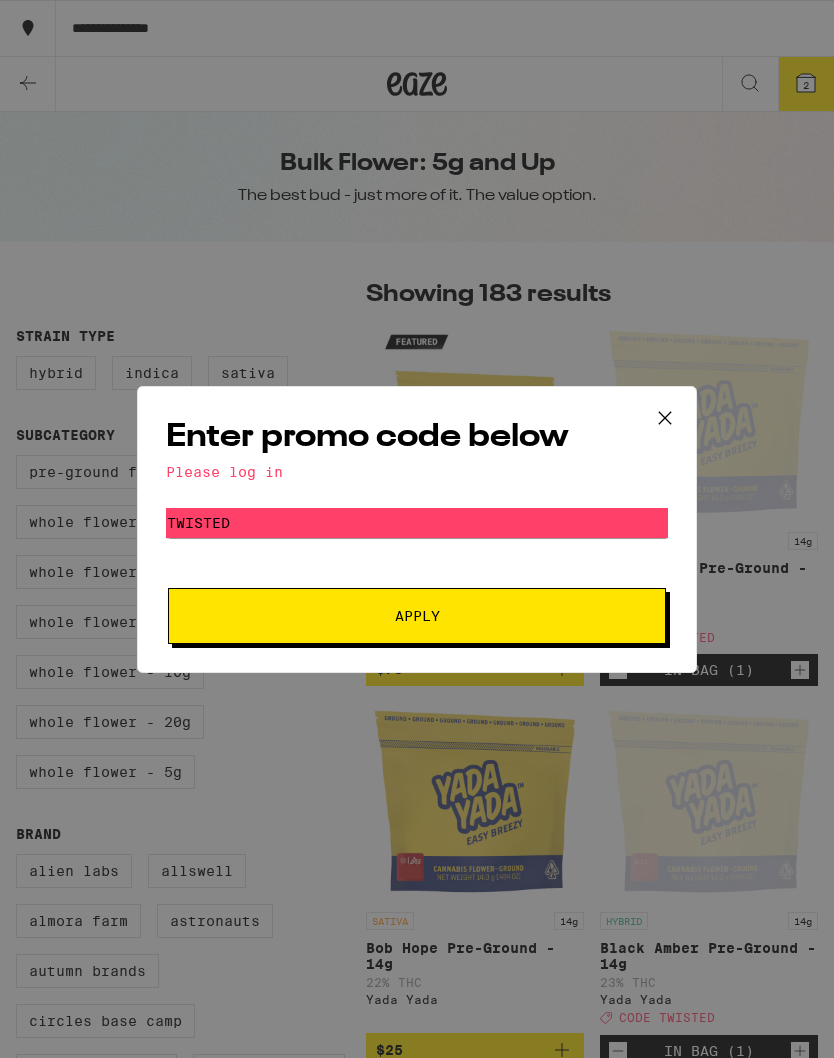 click on "Apply" at bounding box center [417, 616] 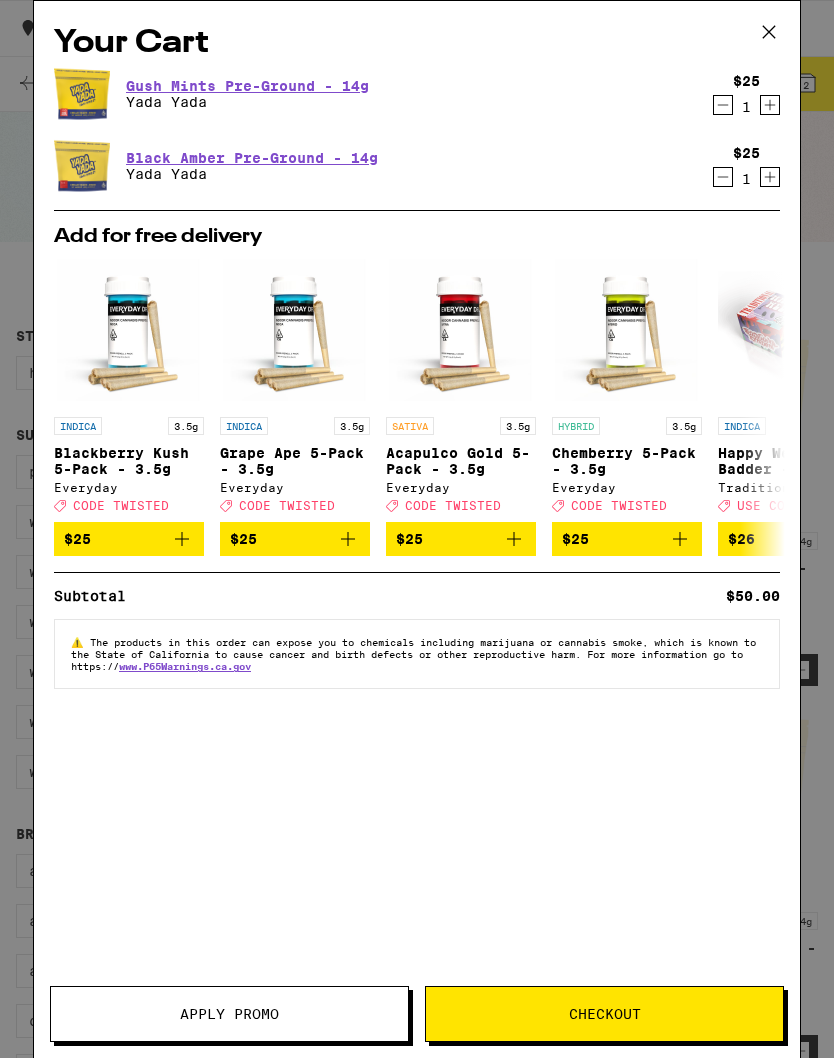 scroll, scrollTop: 0, scrollLeft: 0, axis: both 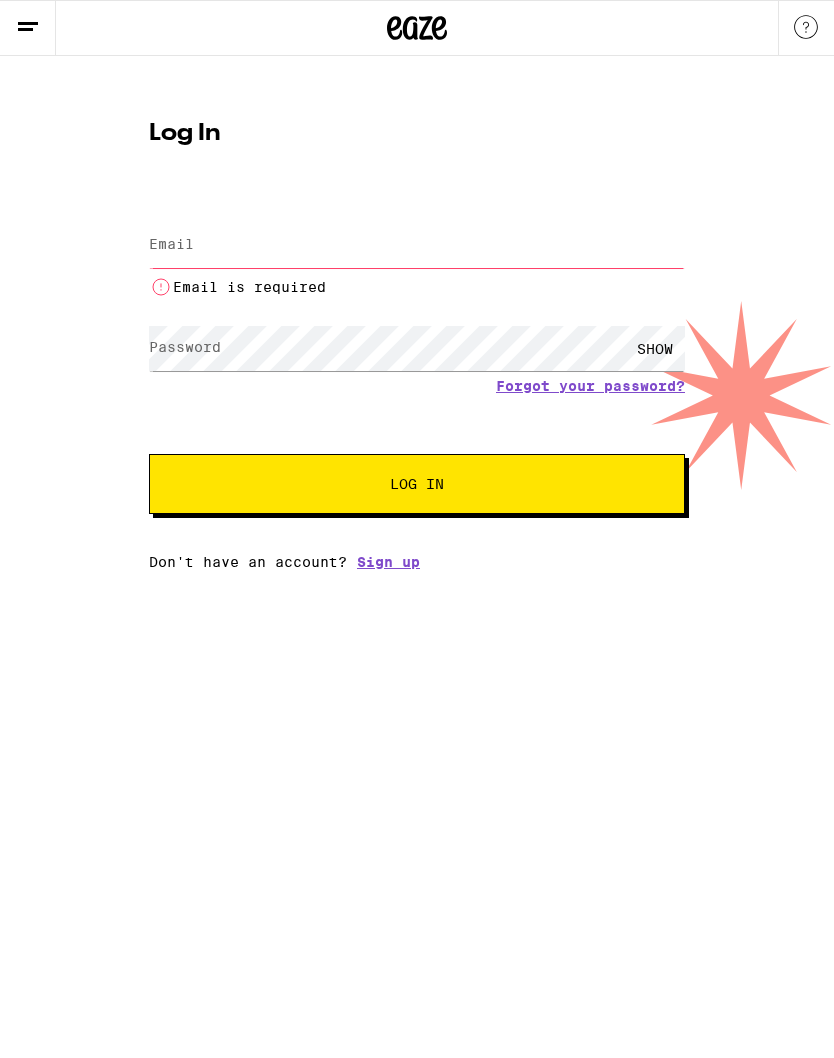 type on "[EMAIL]" 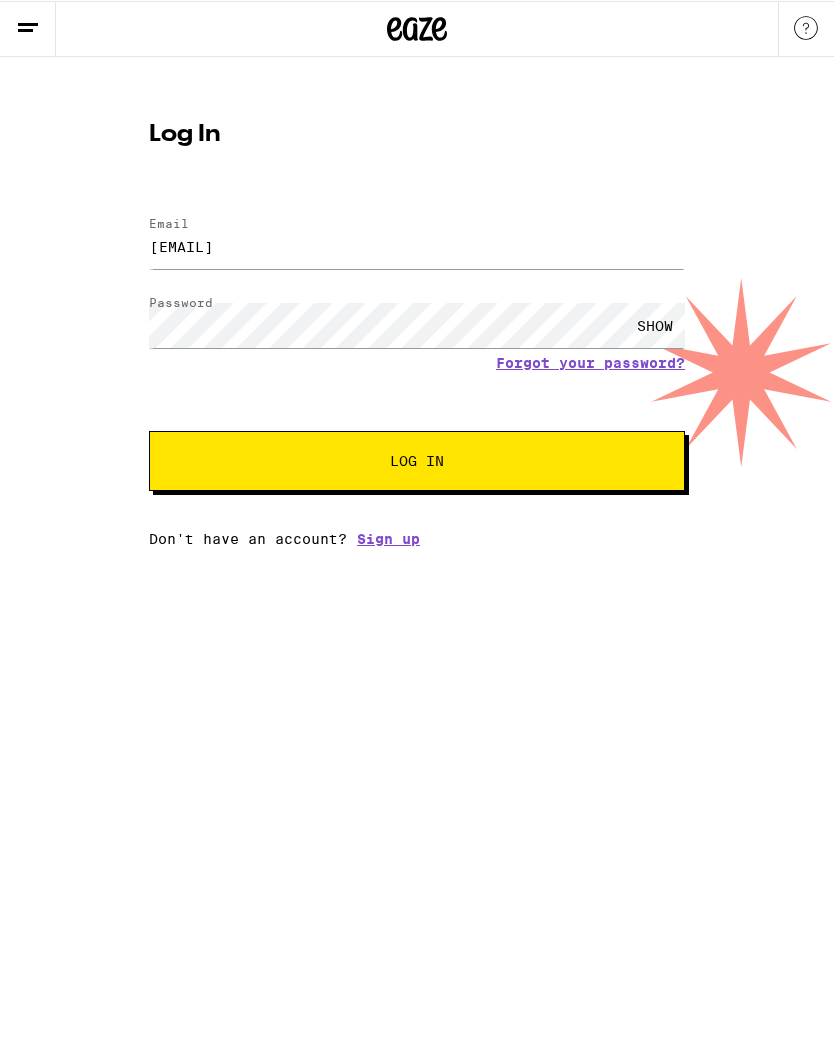 click on "Log In" at bounding box center (417, 460) 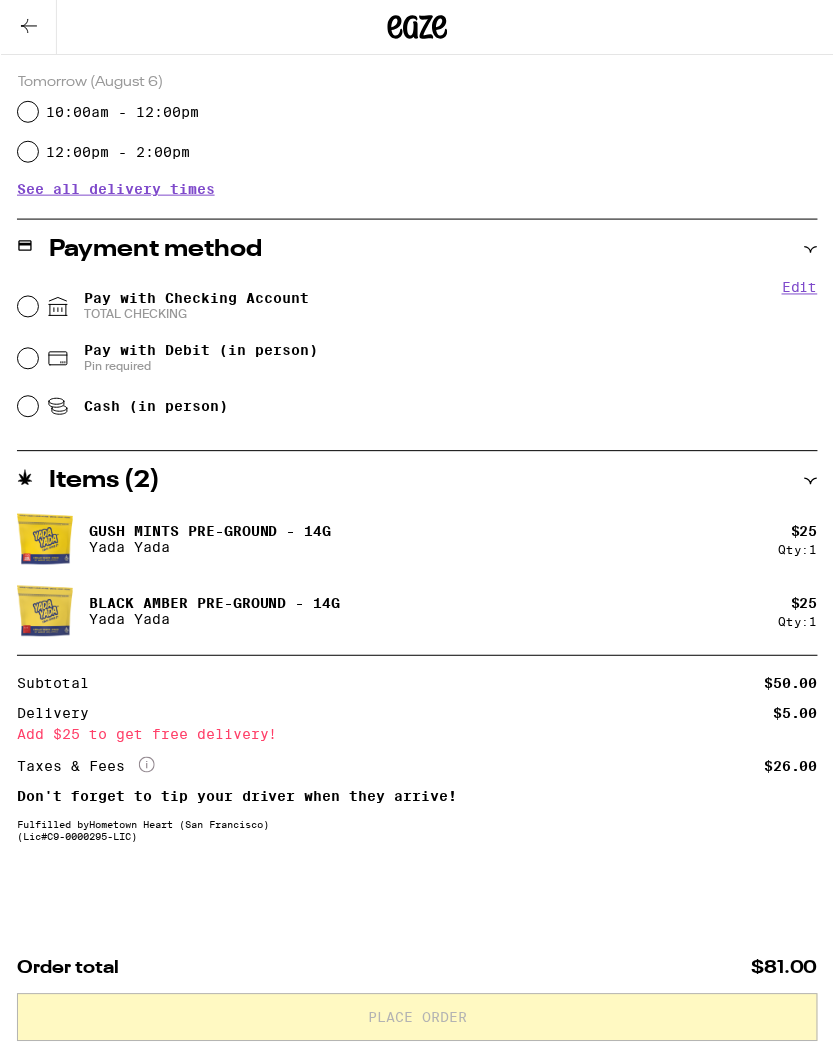 scroll, scrollTop: 701, scrollLeft: 0, axis: vertical 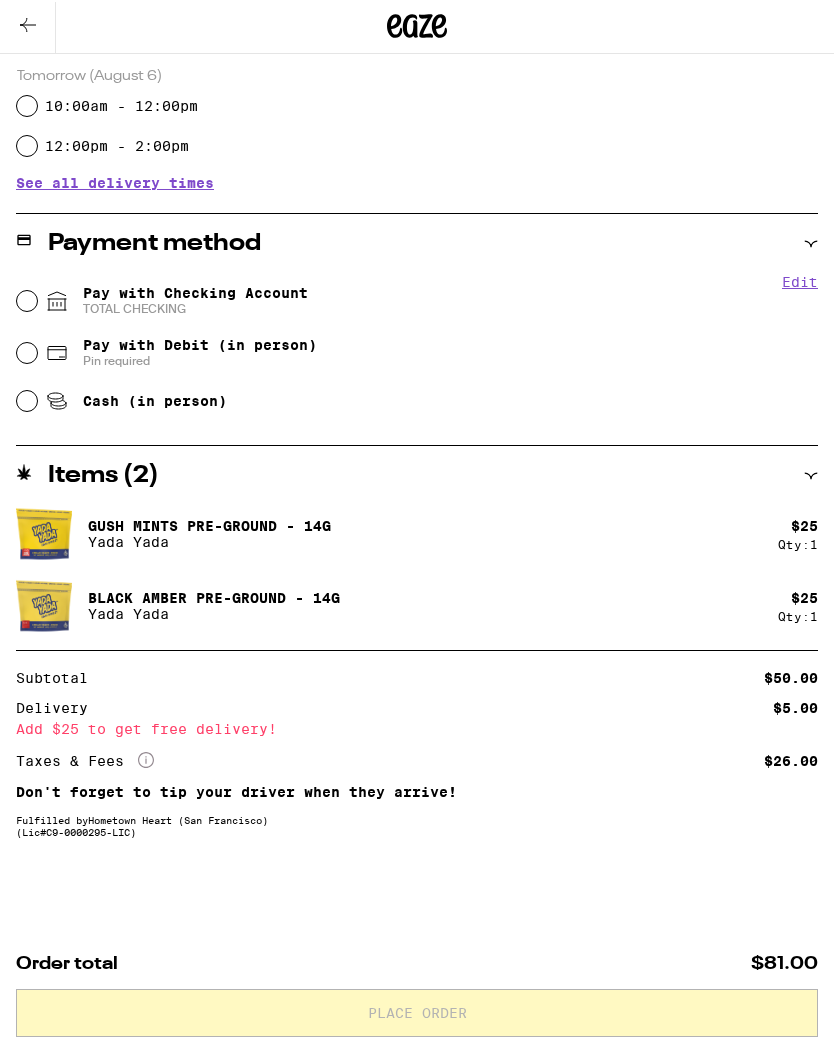 click on "Subtotal $[PRICE] Delivery $[PRICE] Add $[PRICE] to get free delivery! Taxes & Fees More Info $[PRICE]" at bounding box center [417, 722] 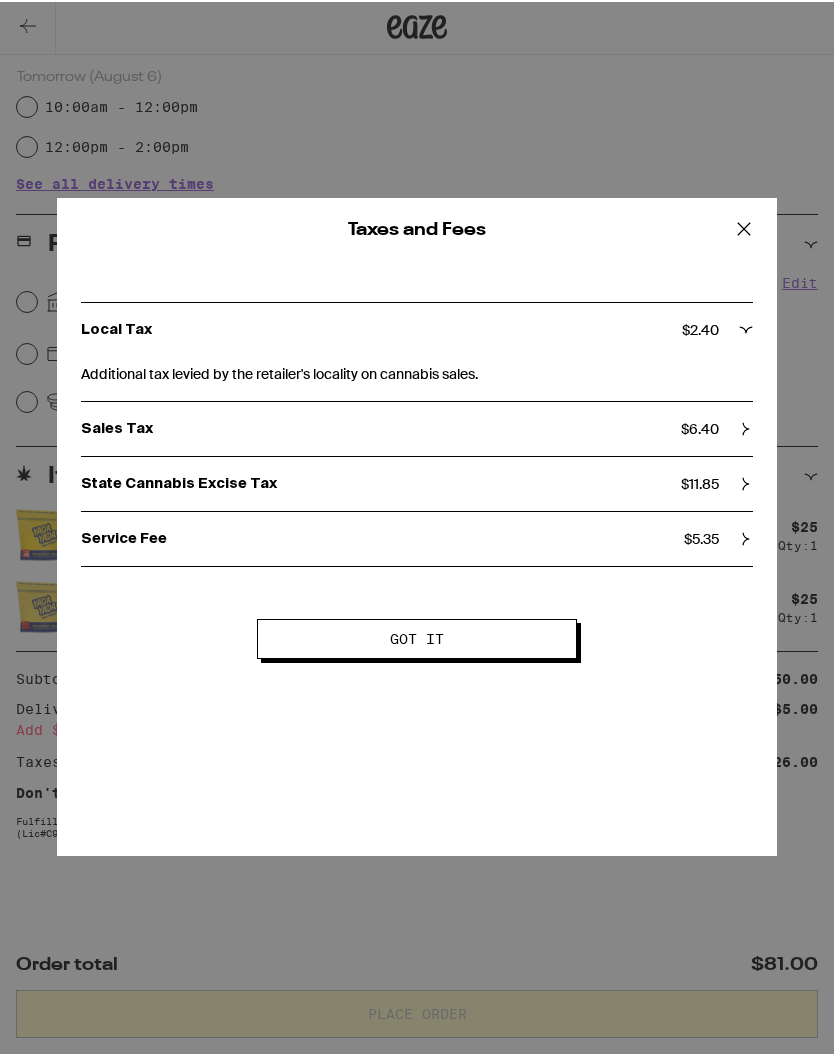 click 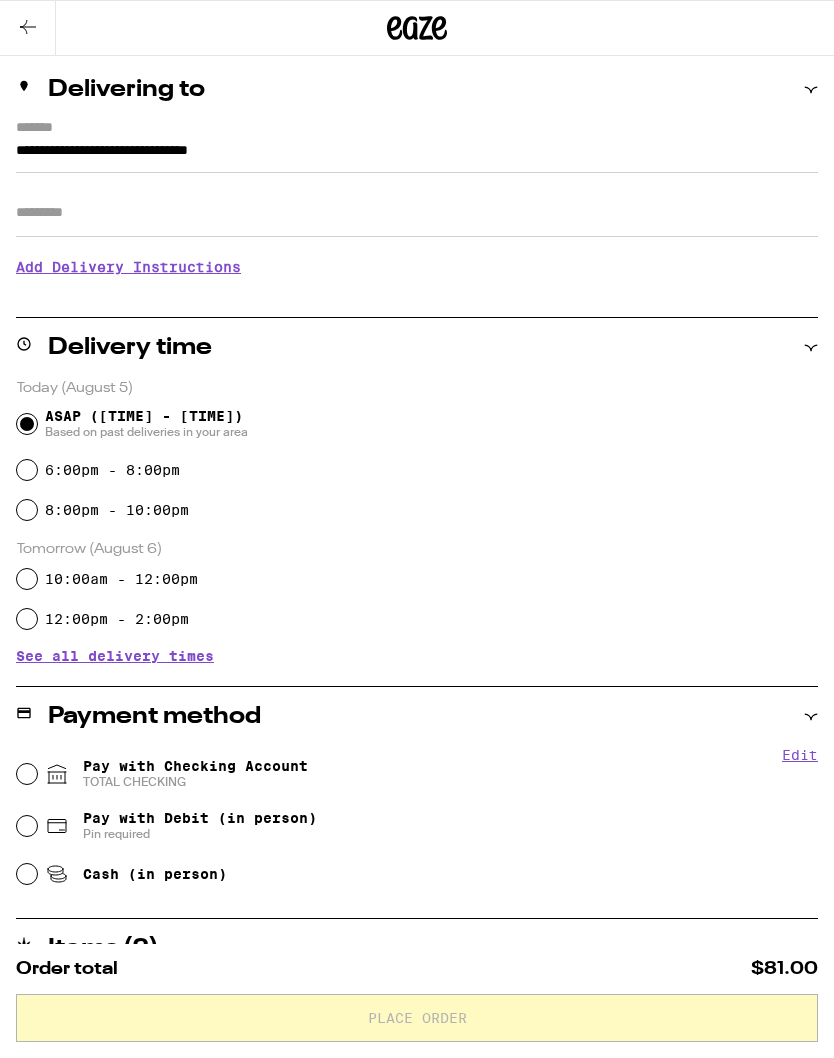 scroll, scrollTop: 0, scrollLeft: 0, axis: both 